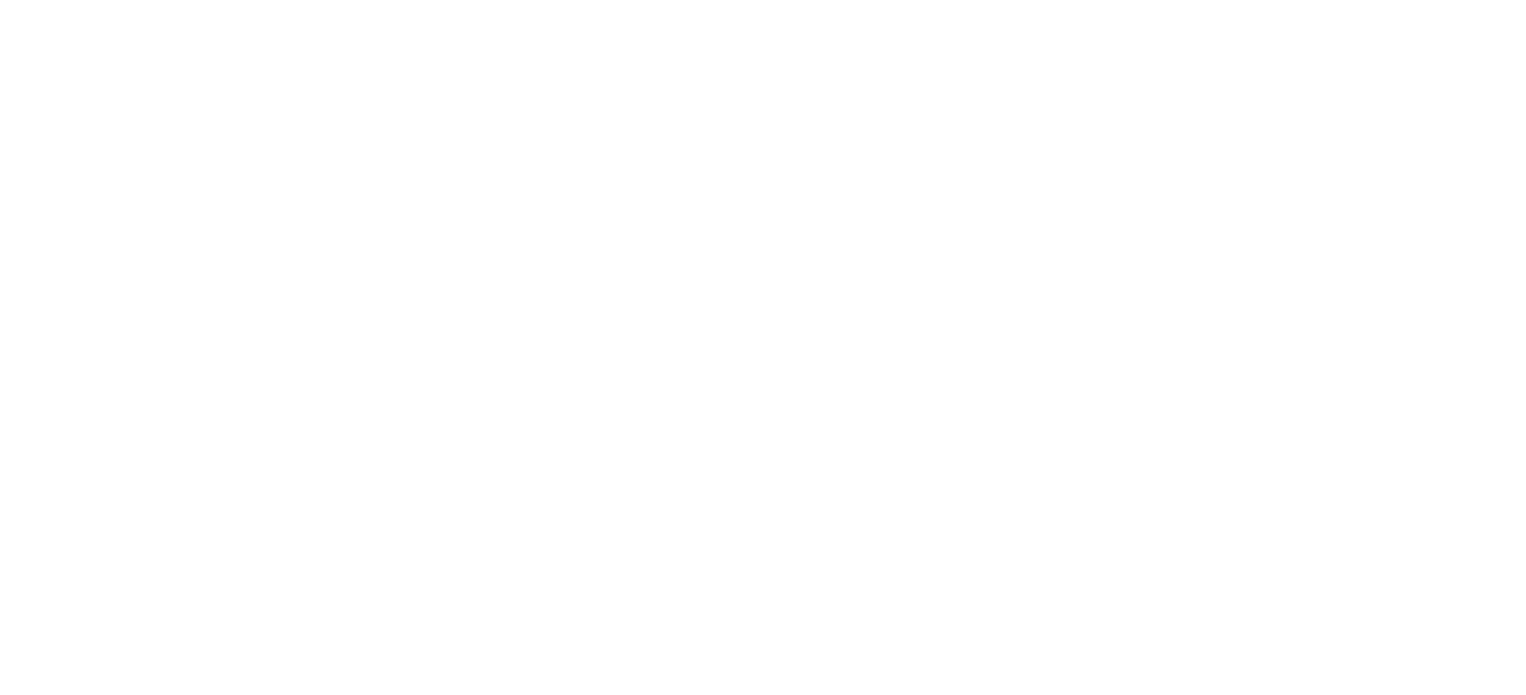 scroll, scrollTop: 0, scrollLeft: 0, axis: both 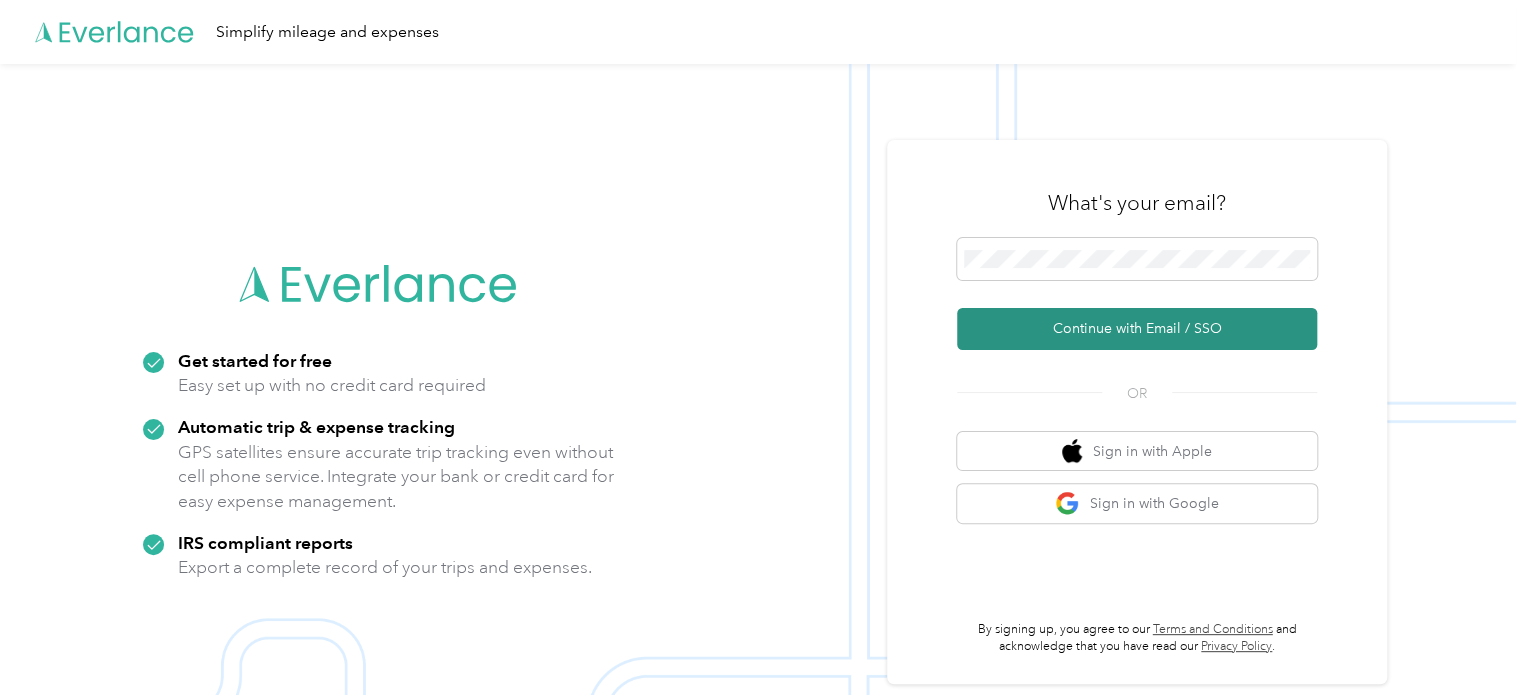 click on "Continue with Email / SSO" at bounding box center (1137, 329) 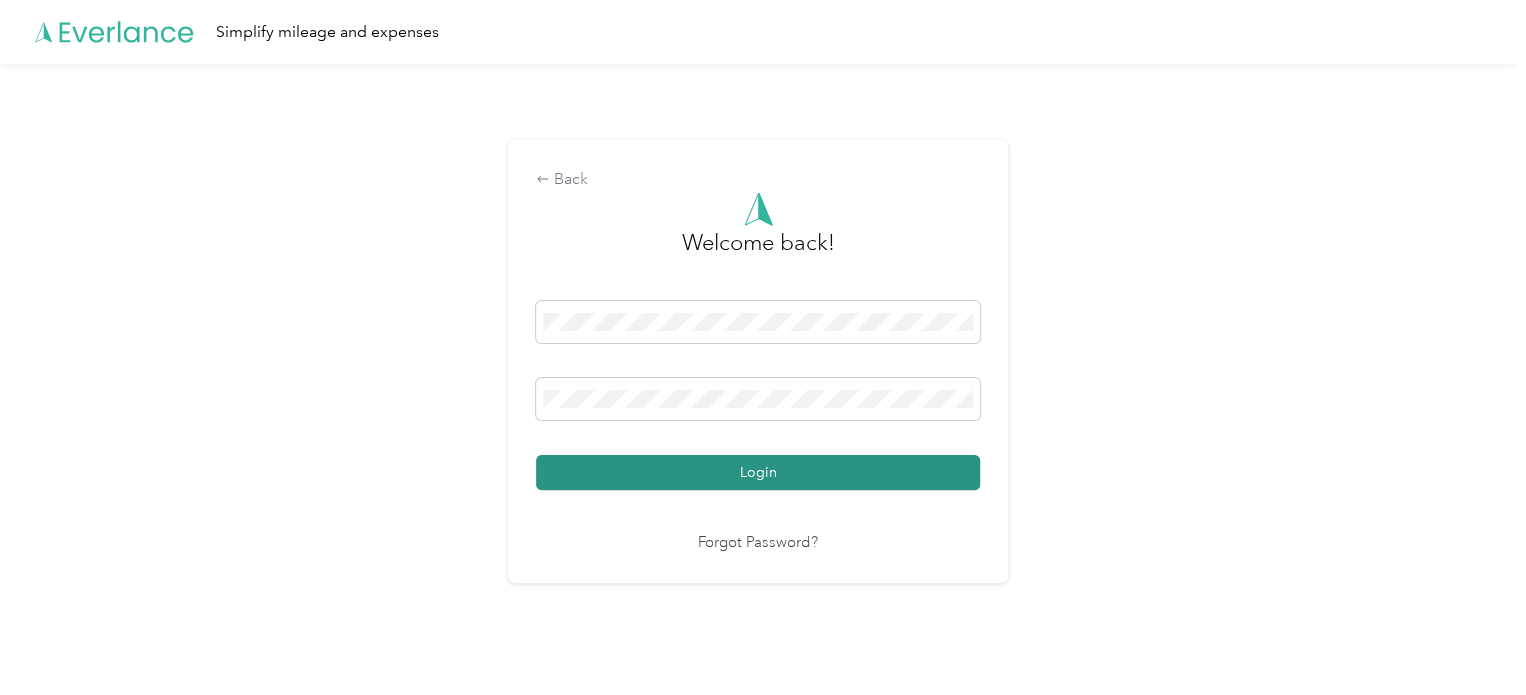 click on "Login" at bounding box center [758, 472] 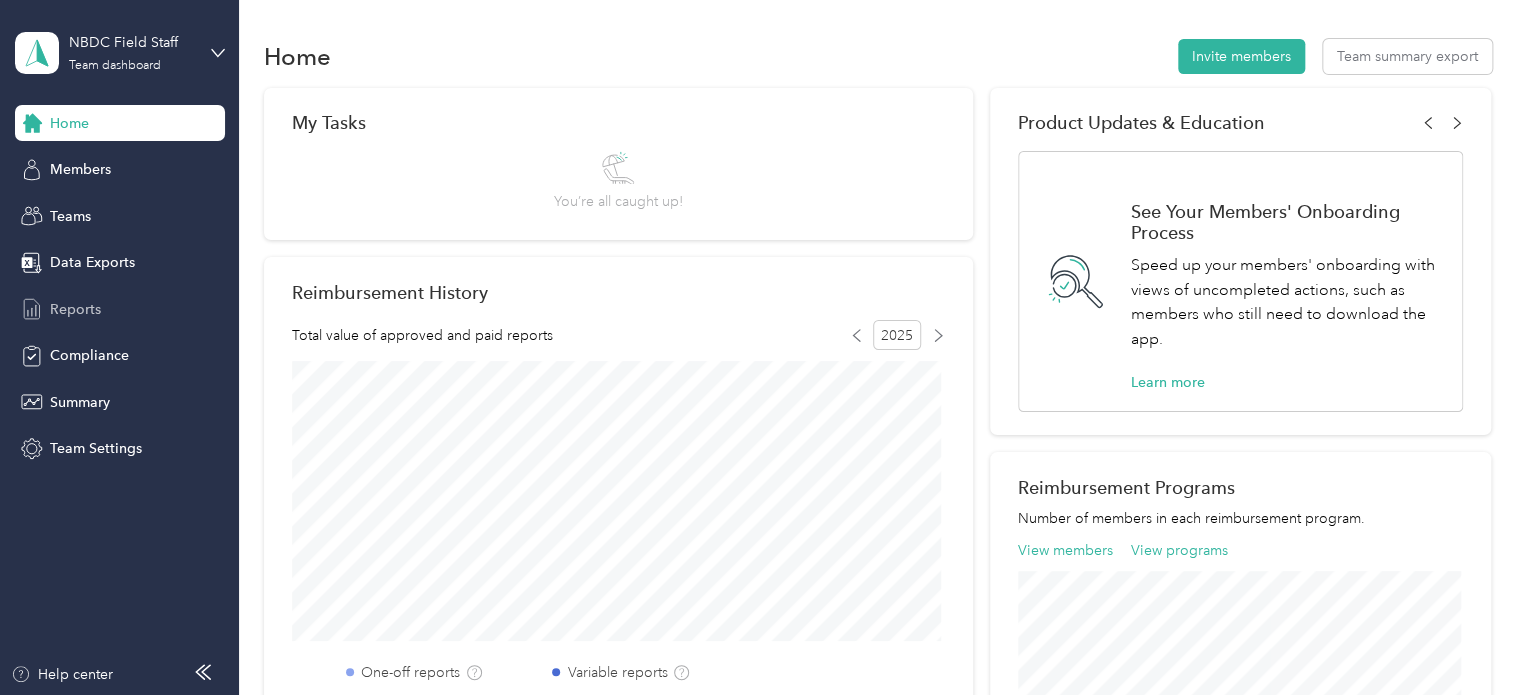 click on "Reports" at bounding box center (75, 309) 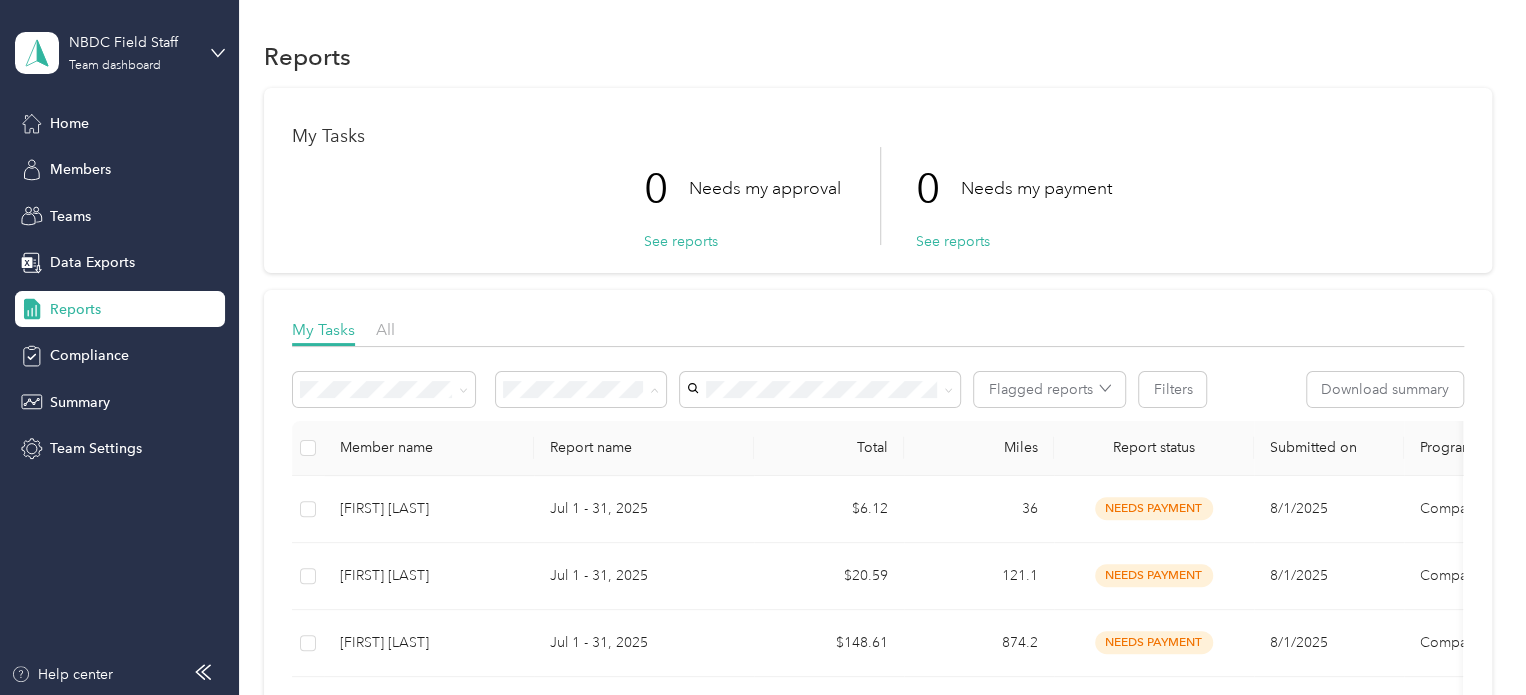 click on "Rejected by me" at bounding box center (559, 565) 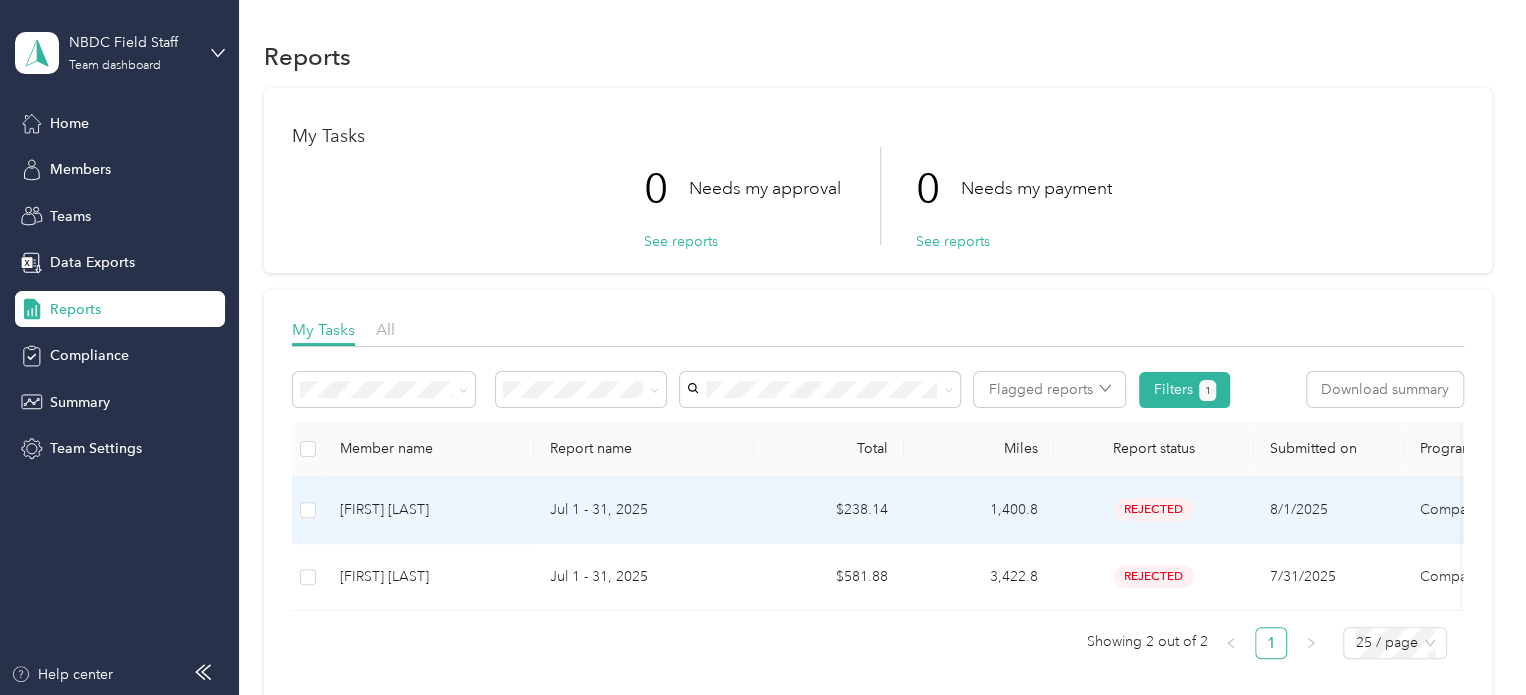 click on "rejected" at bounding box center [1154, 509] 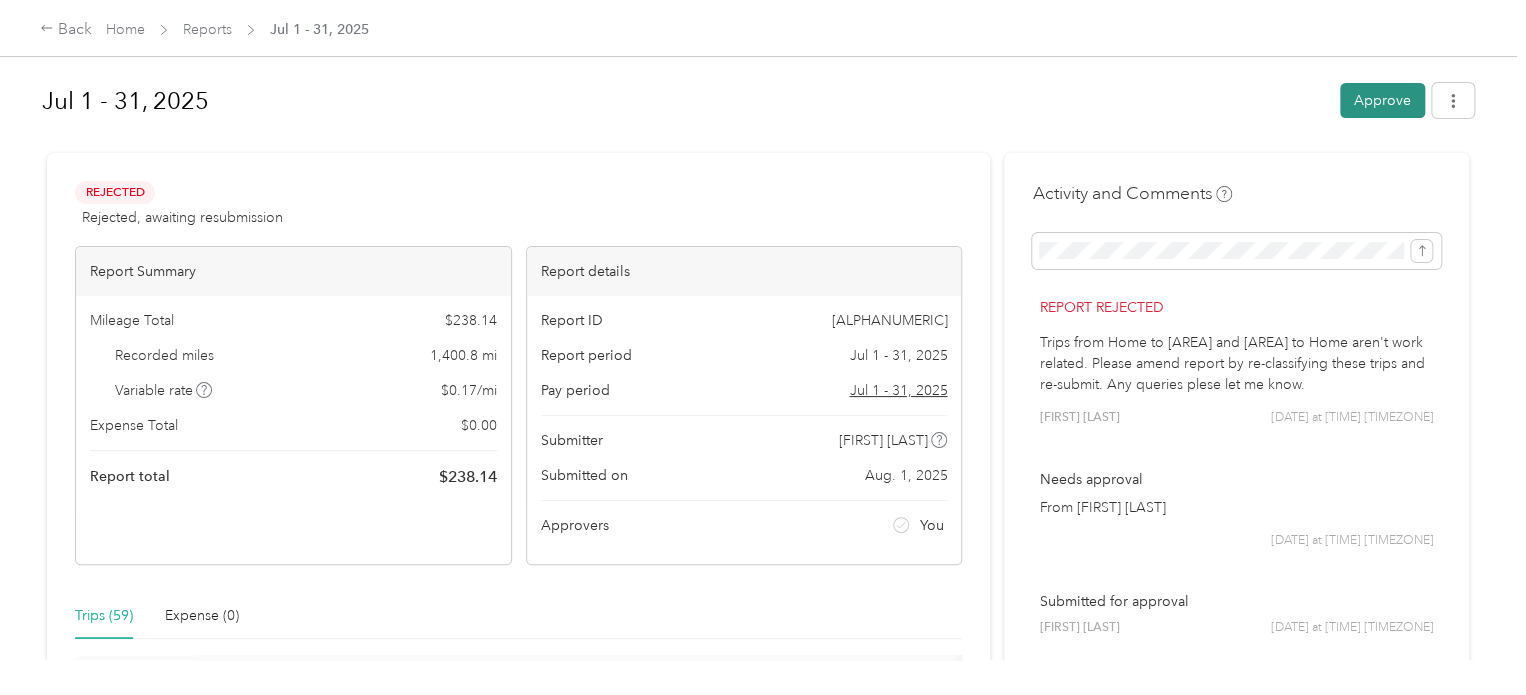 click on "Approve" at bounding box center [1382, 100] 